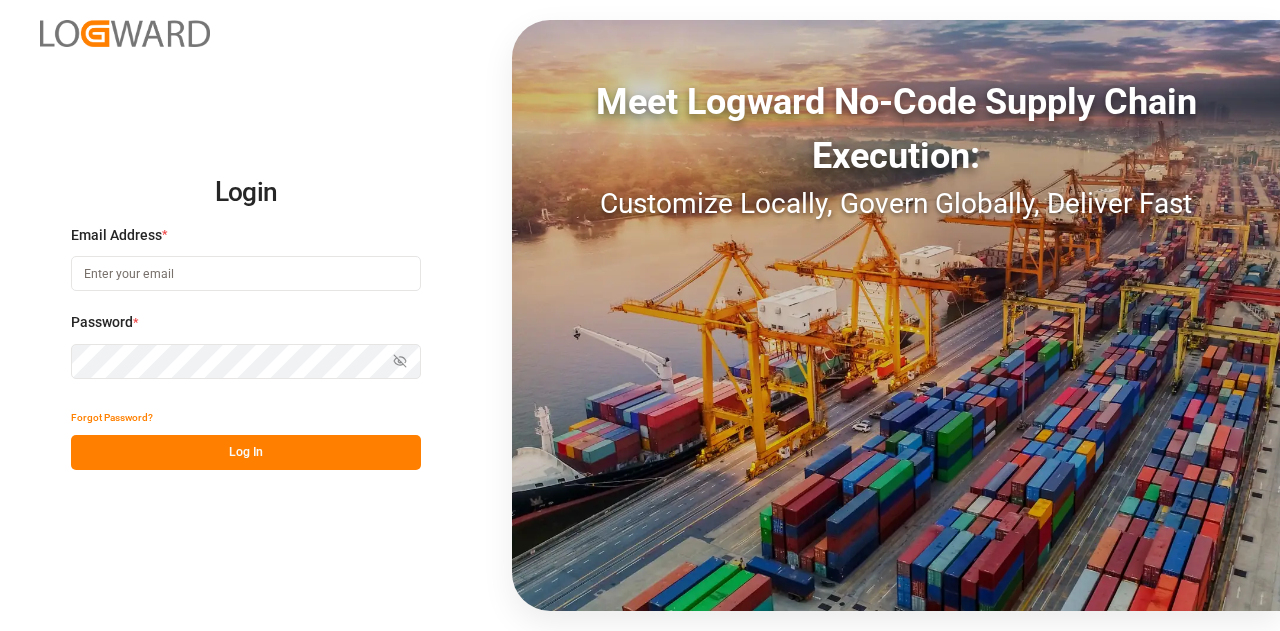 scroll, scrollTop: 0, scrollLeft: 0, axis: both 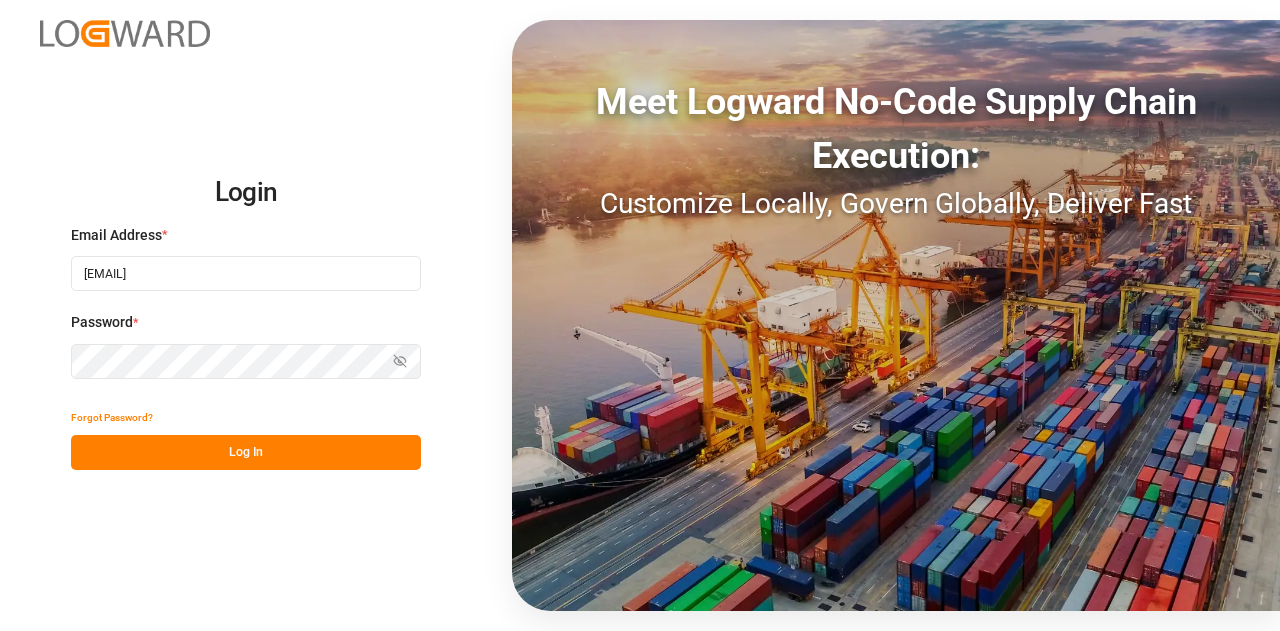 type on "[EMAIL]" 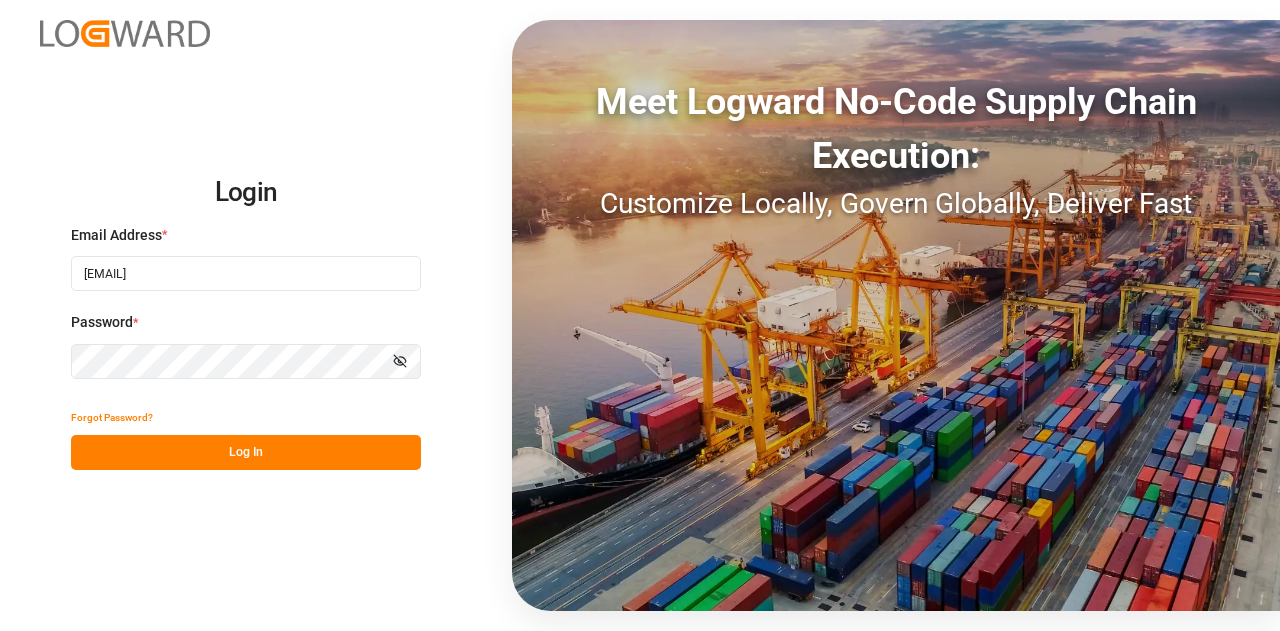 click on "Log In" at bounding box center [246, 452] 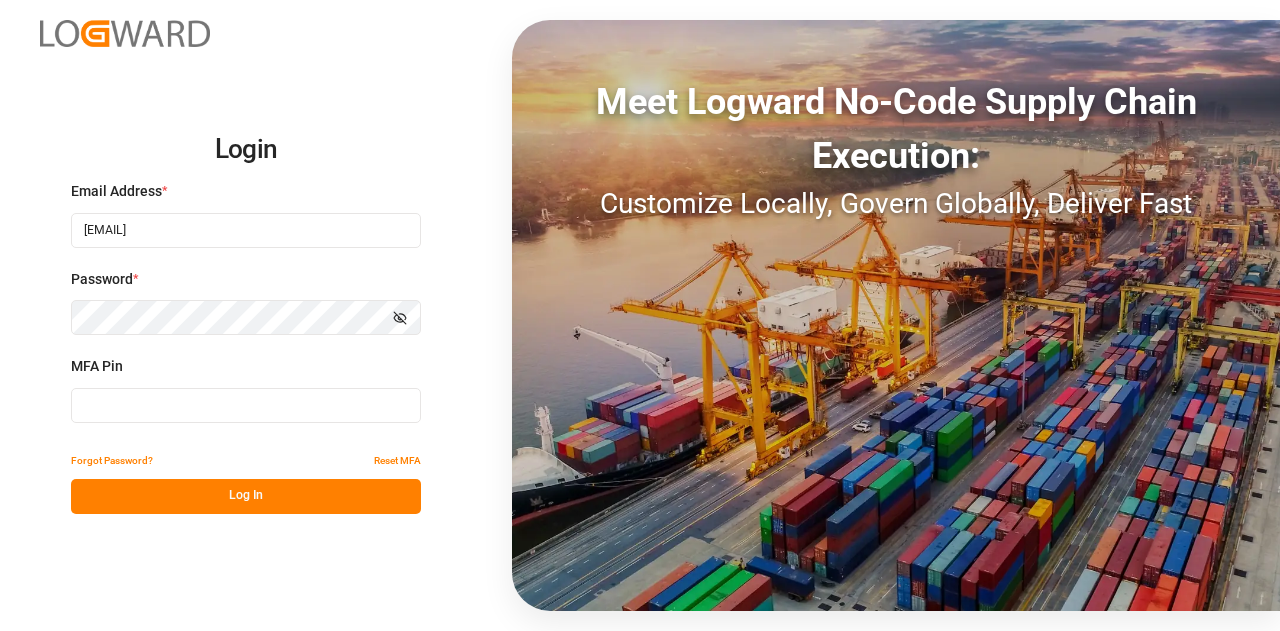 click at bounding box center (246, 405) 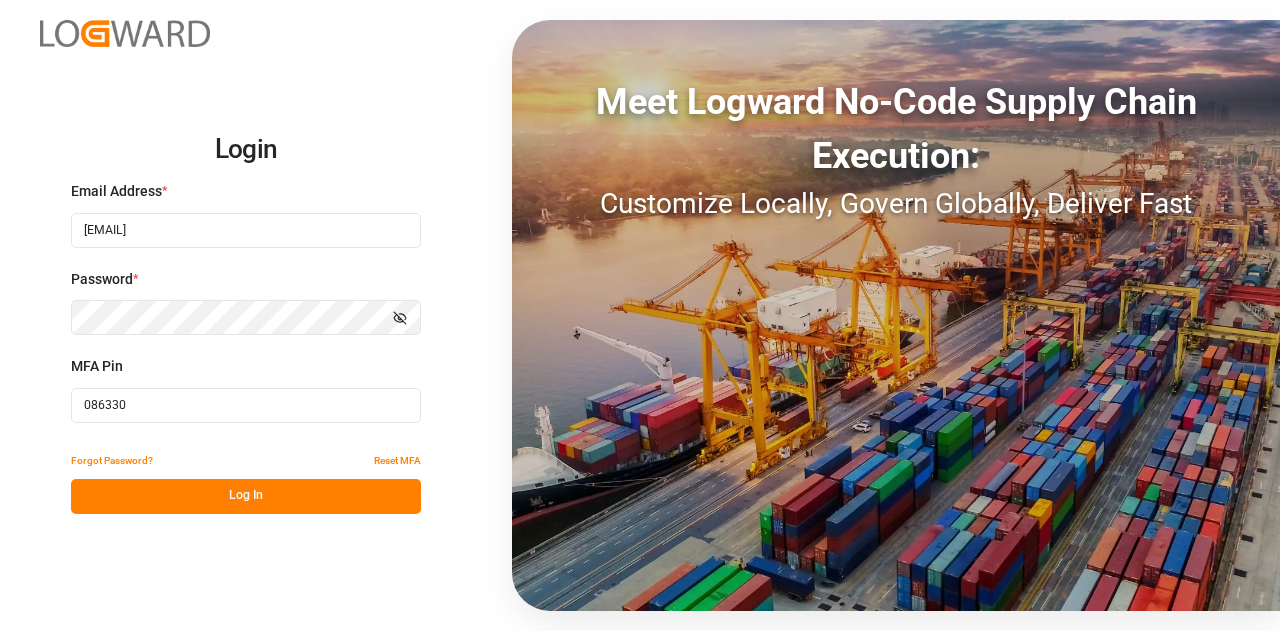 type on "086330" 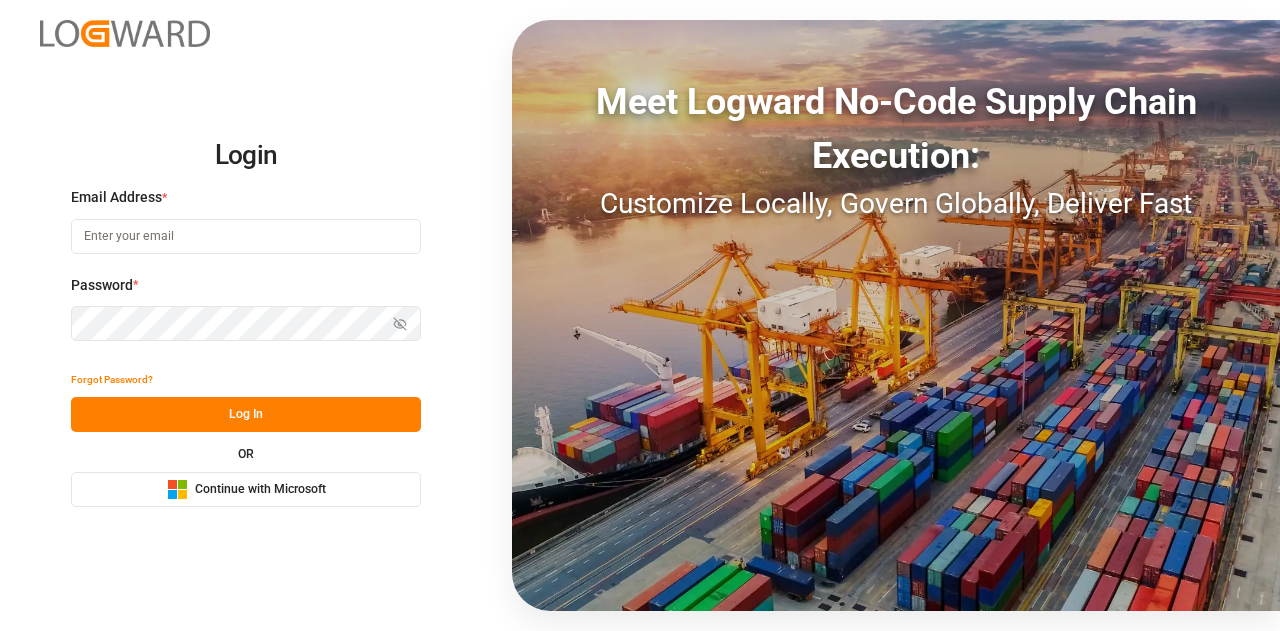 scroll, scrollTop: 0, scrollLeft: 0, axis: both 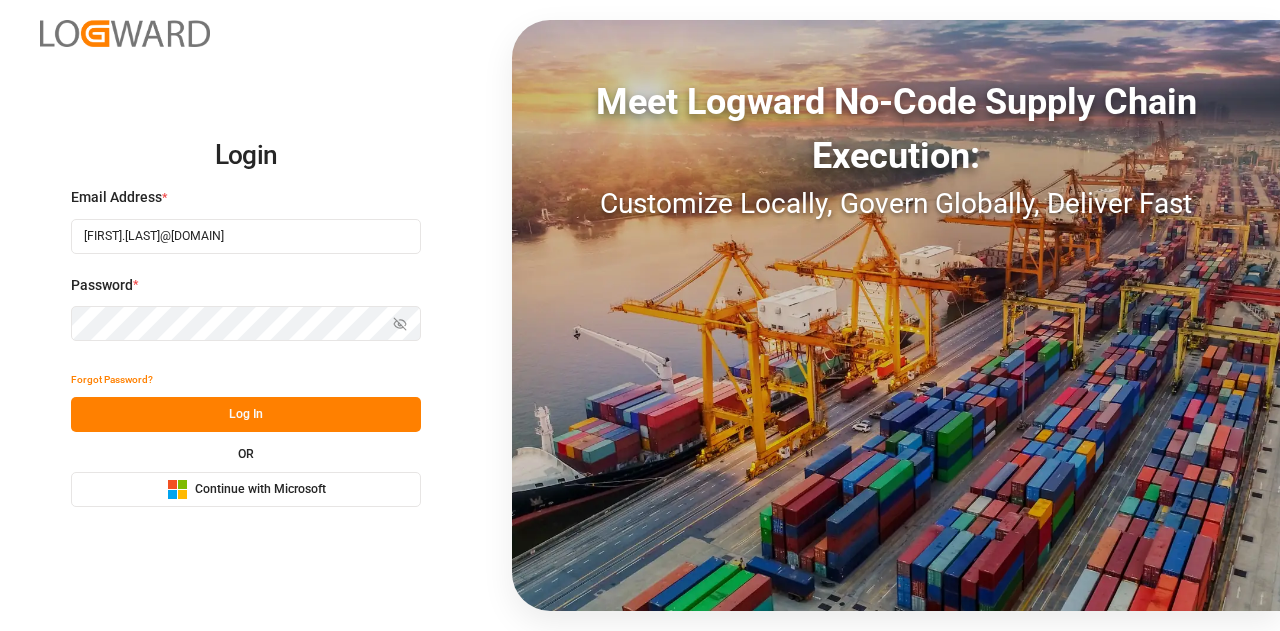 type on "[FIRST].[LAST]@[DOMAIN]" 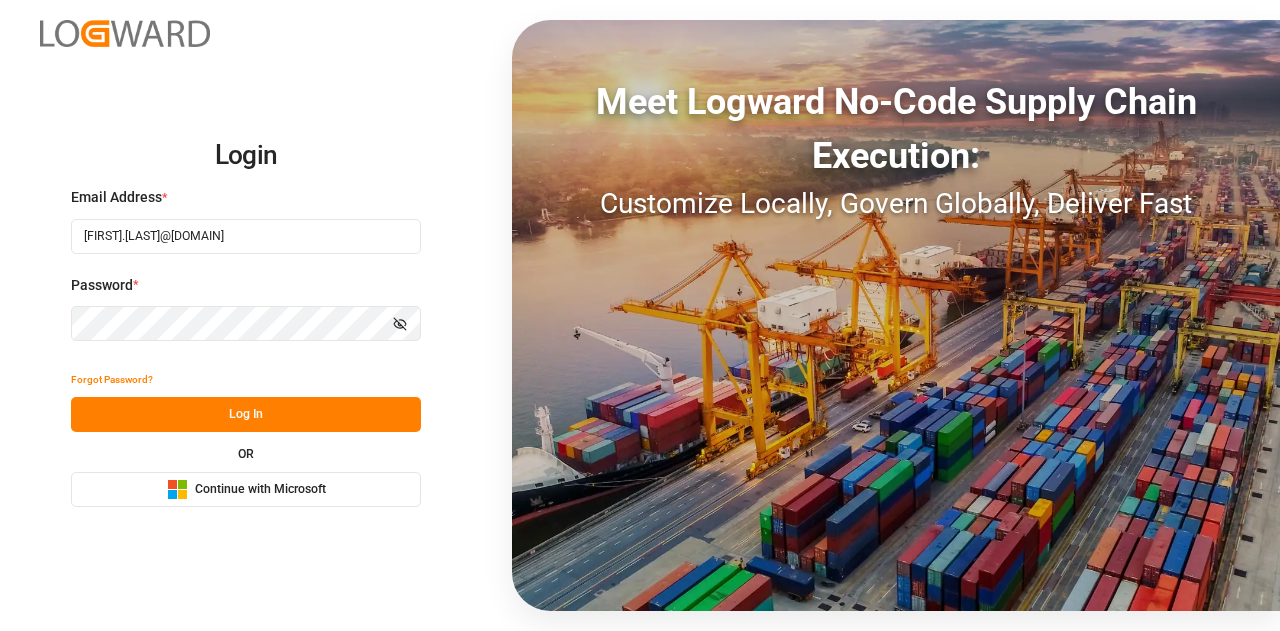 click on "Log In" at bounding box center [246, 414] 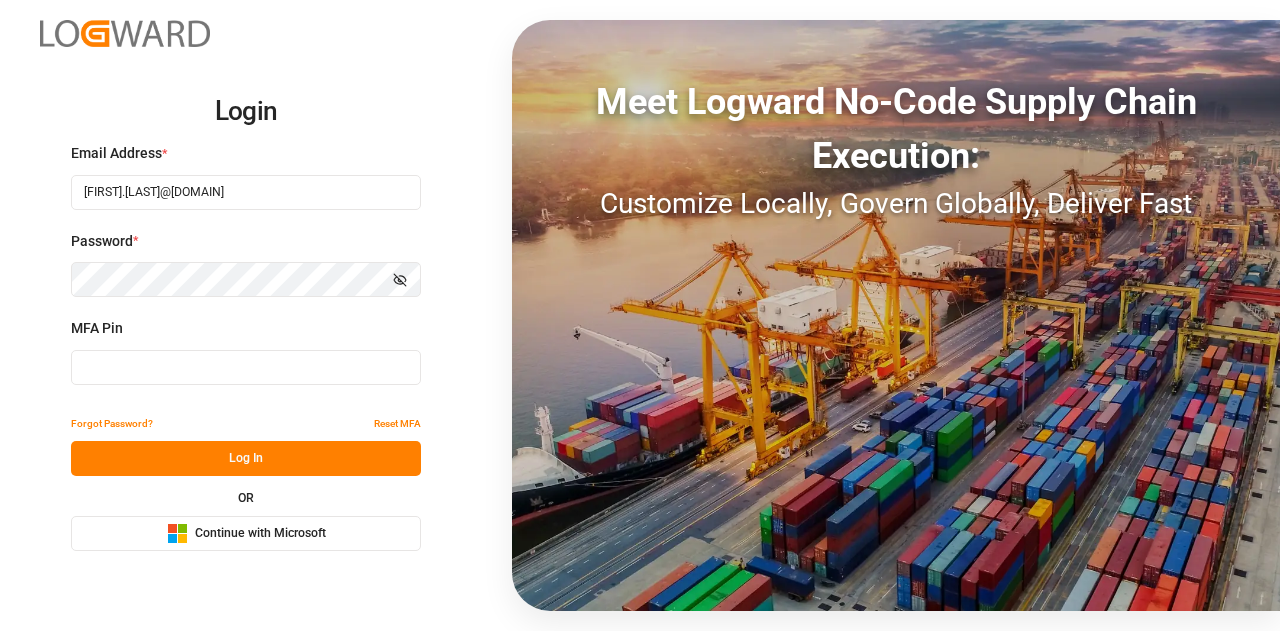 click at bounding box center [246, 367] 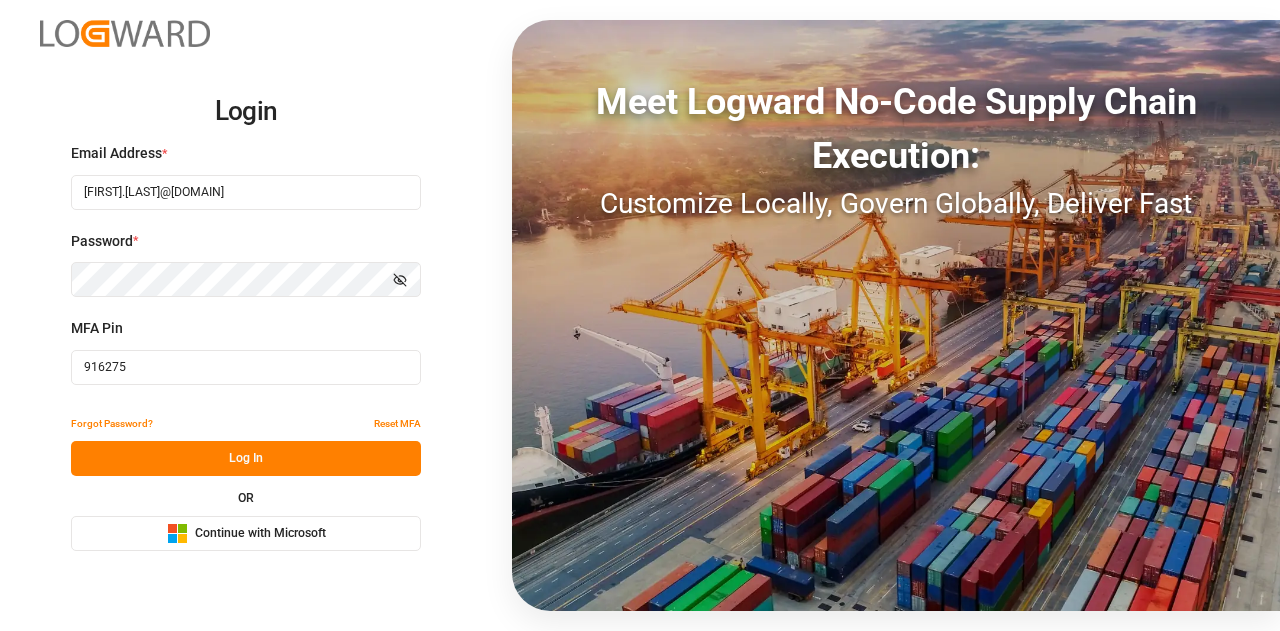 type on "916275" 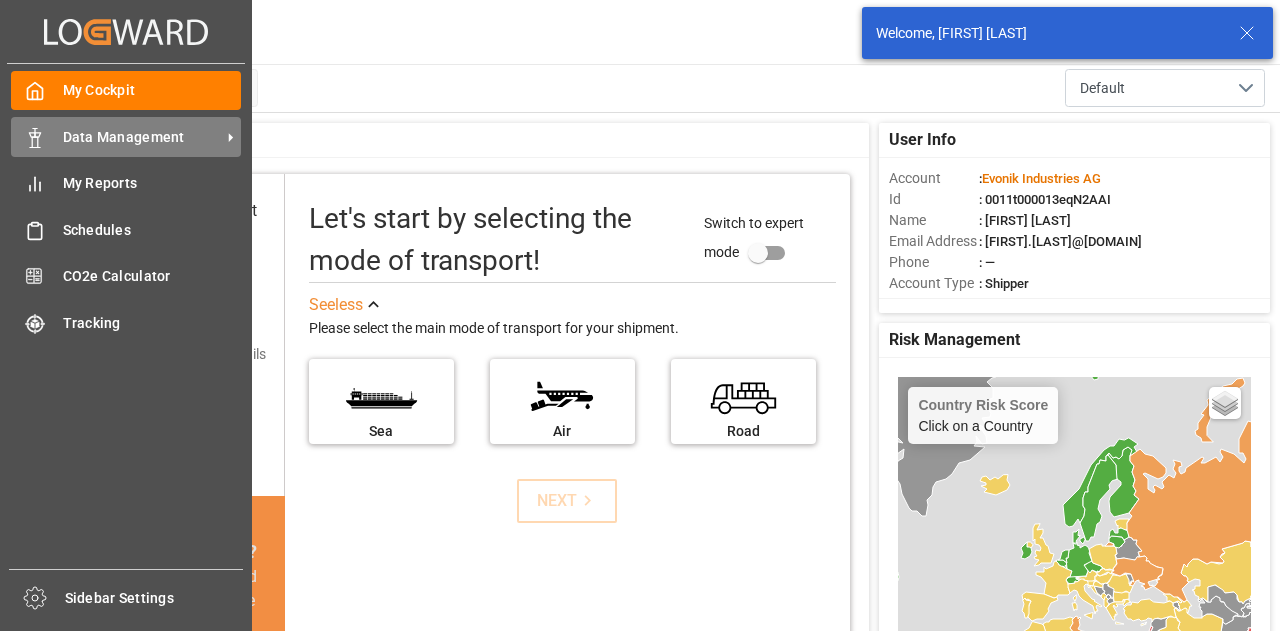 click on "Data Management Data Management" at bounding box center (126, 136) 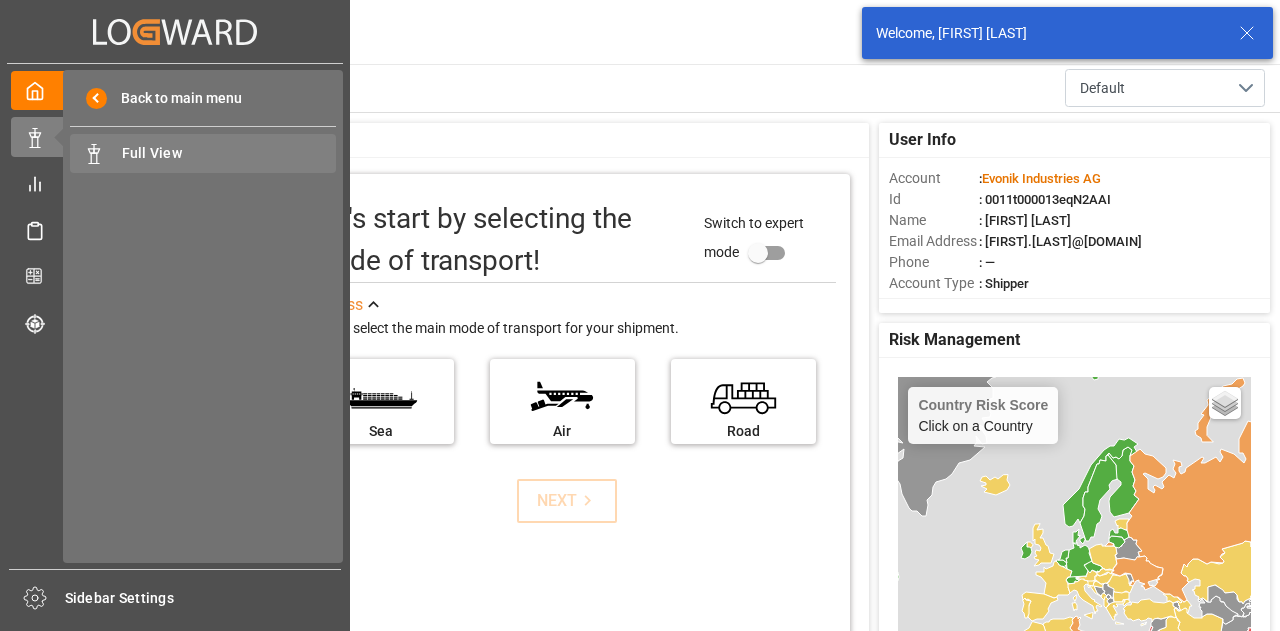 click on "Full View" at bounding box center (229, 153) 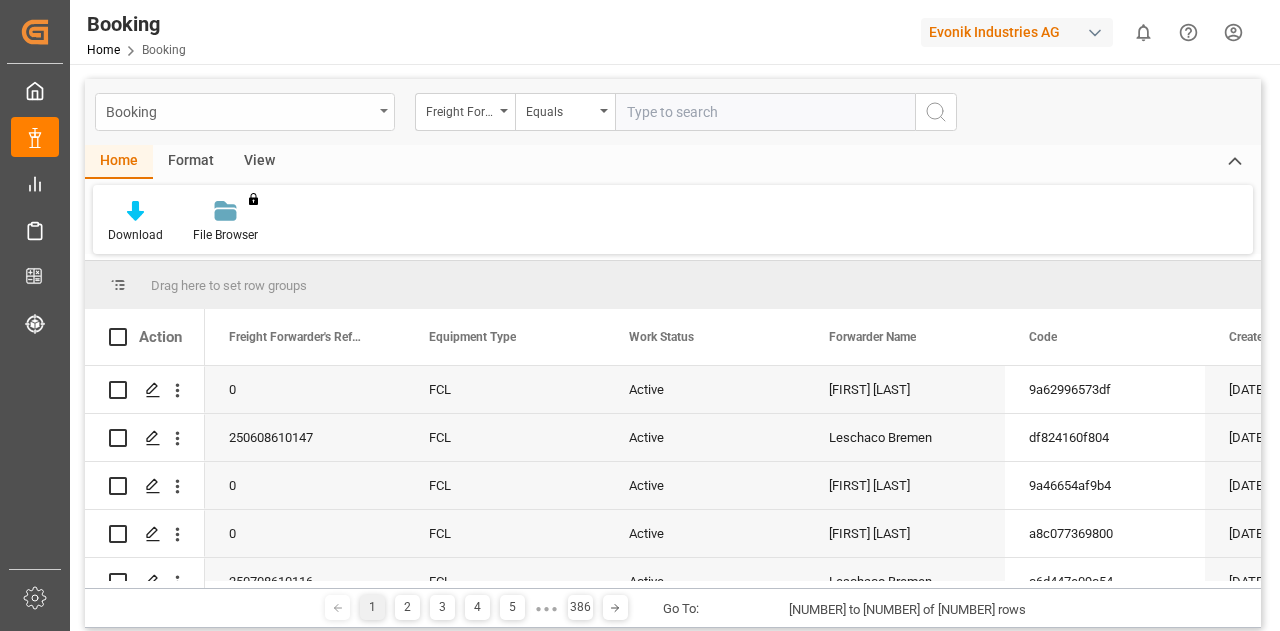 click on "Booking" at bounding box center (239, 110) 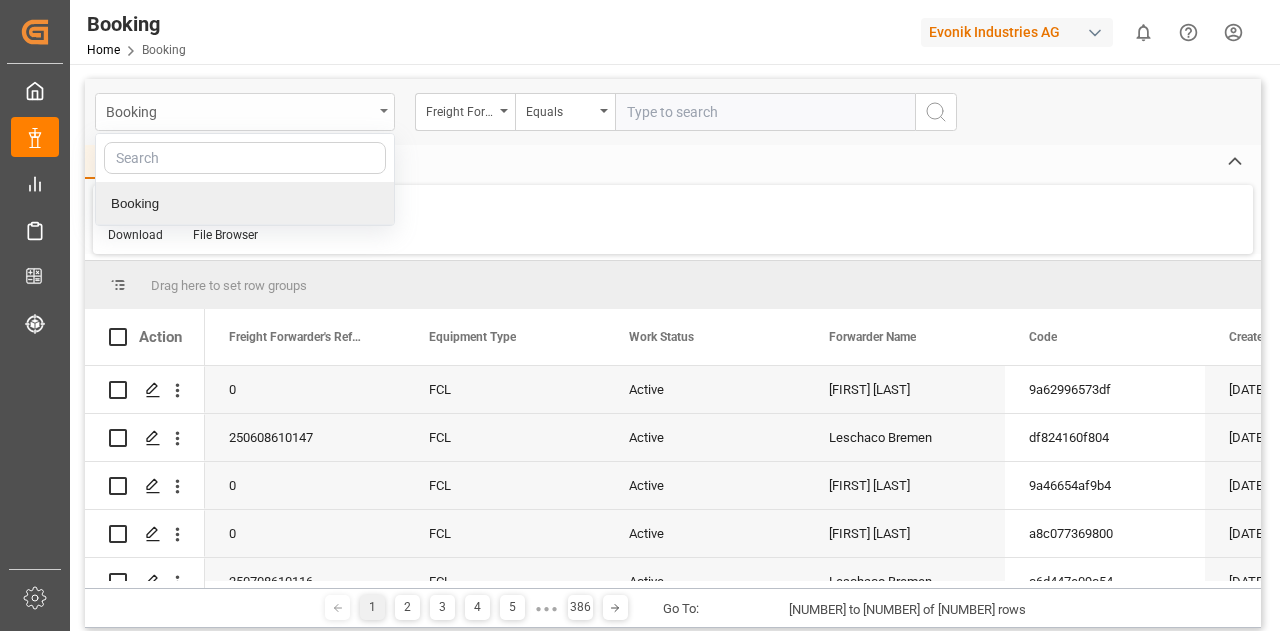 click on "Booking" at bounding box center (245, 112) 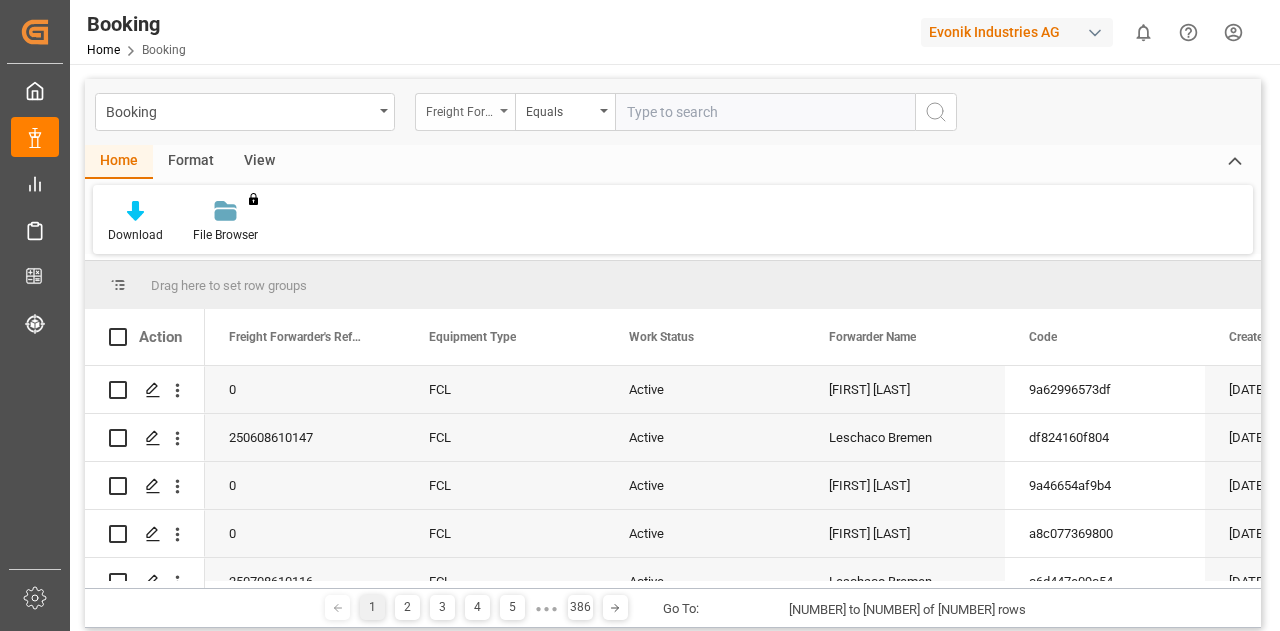 click on "Freight Forwarder's Reference No." at bounding box center (465, 112) 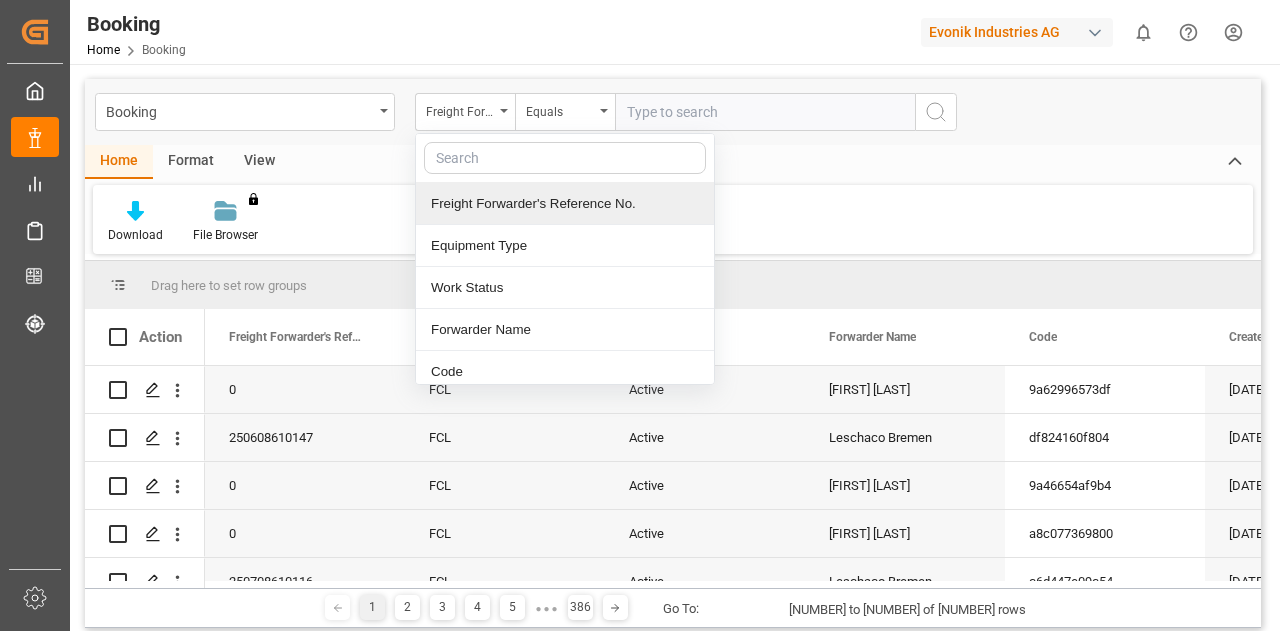 click at bounding box center (765, 112) 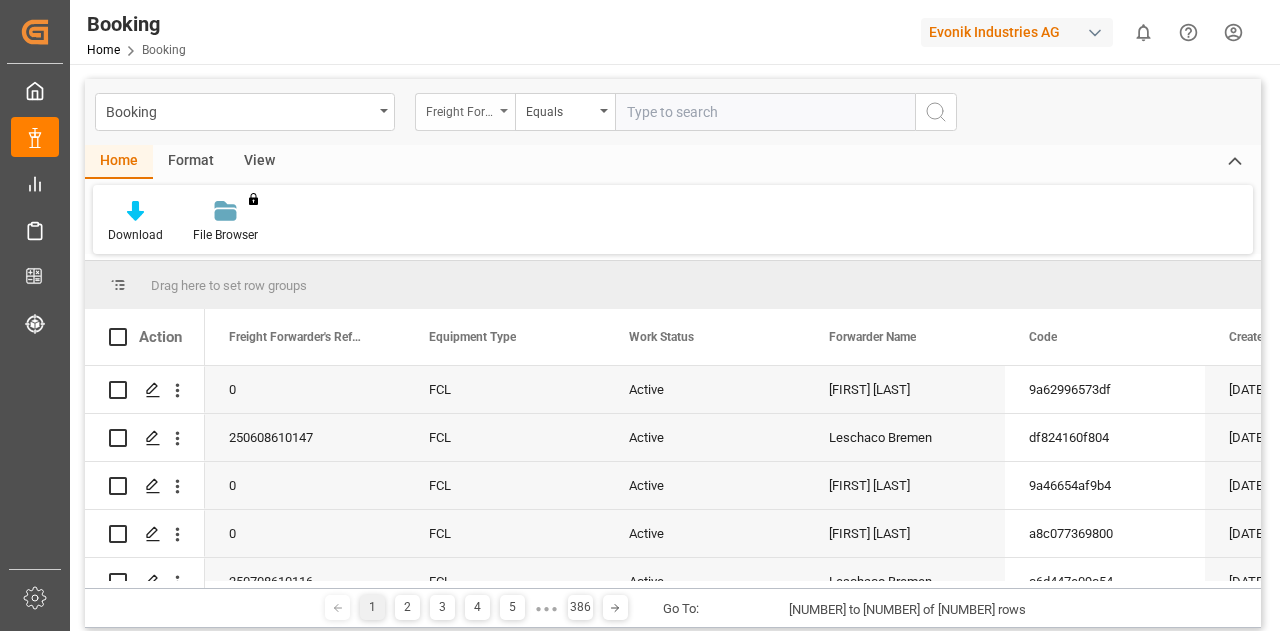 click on "Freight Forwarder's Reference No." at bounding box center (465, 112) 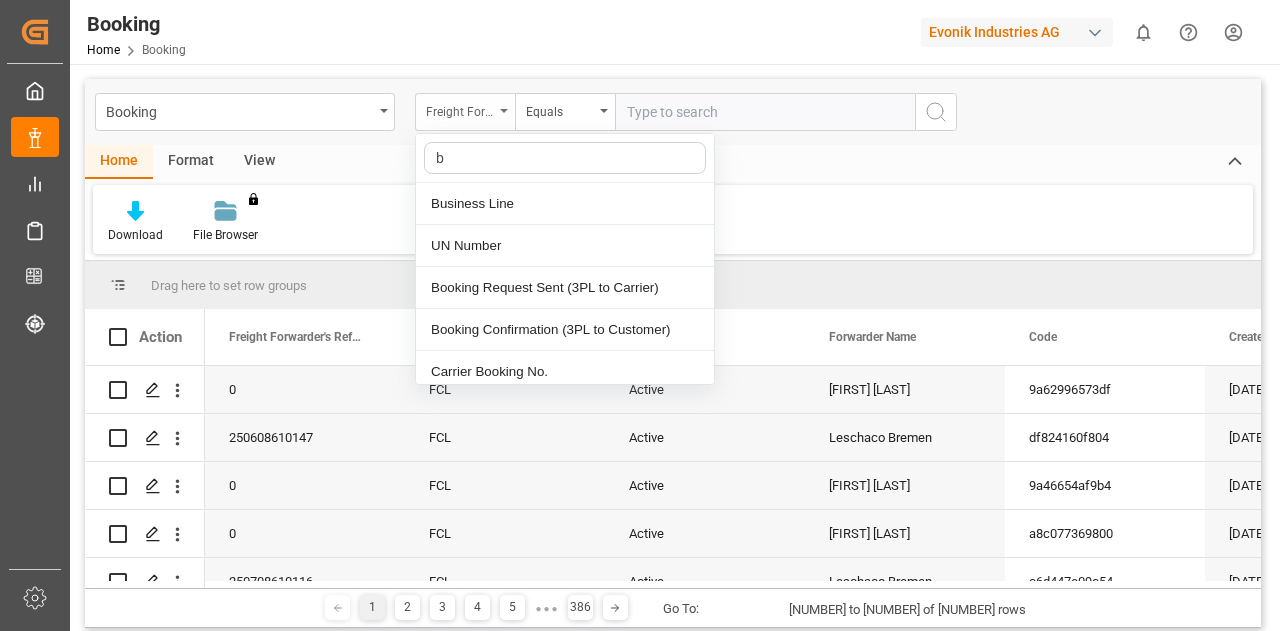 type on "bu" 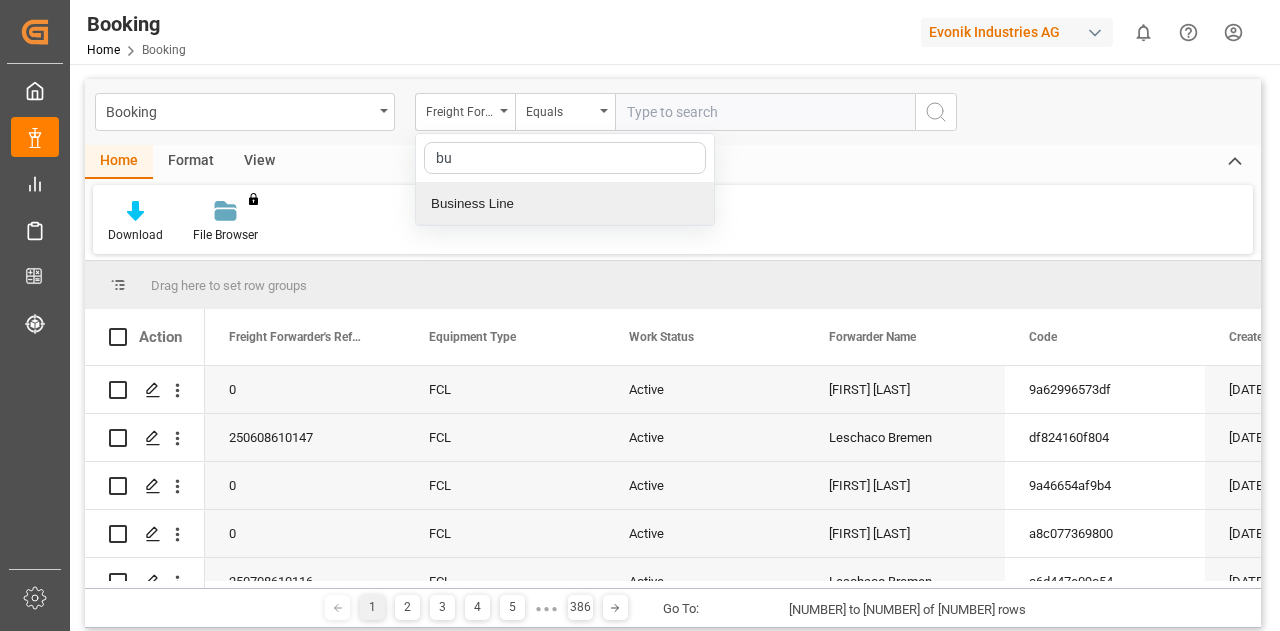 click on "Business Line" at bounding box center (565, 204) 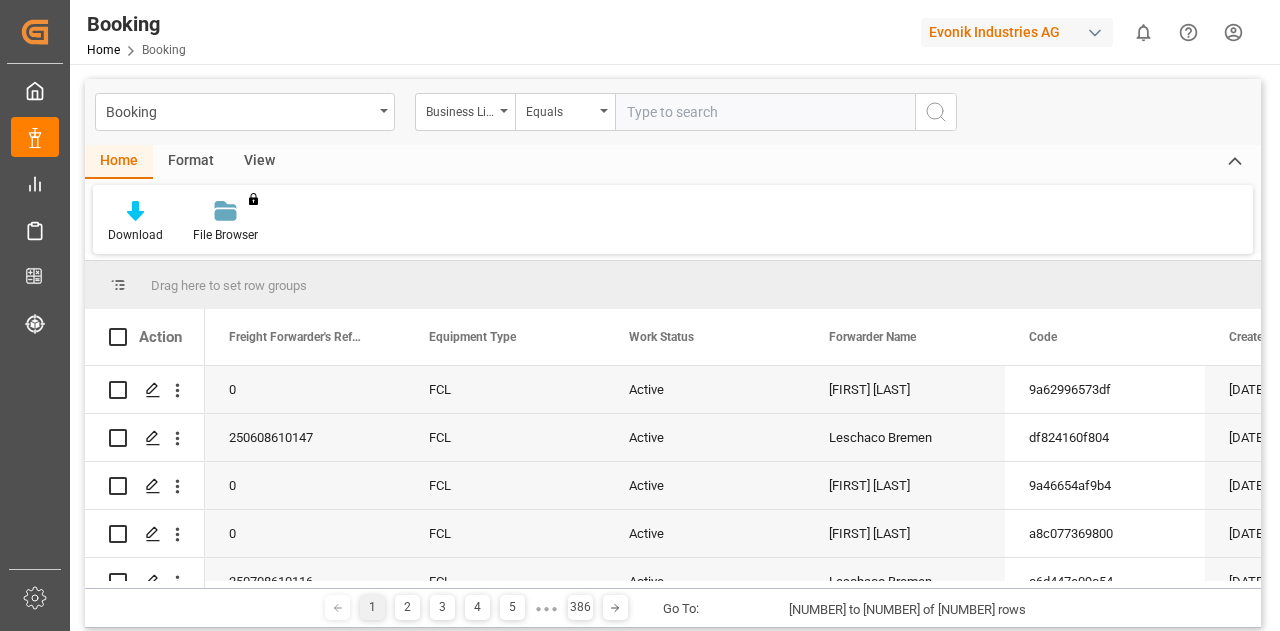 click at bounding box center [765, 112] 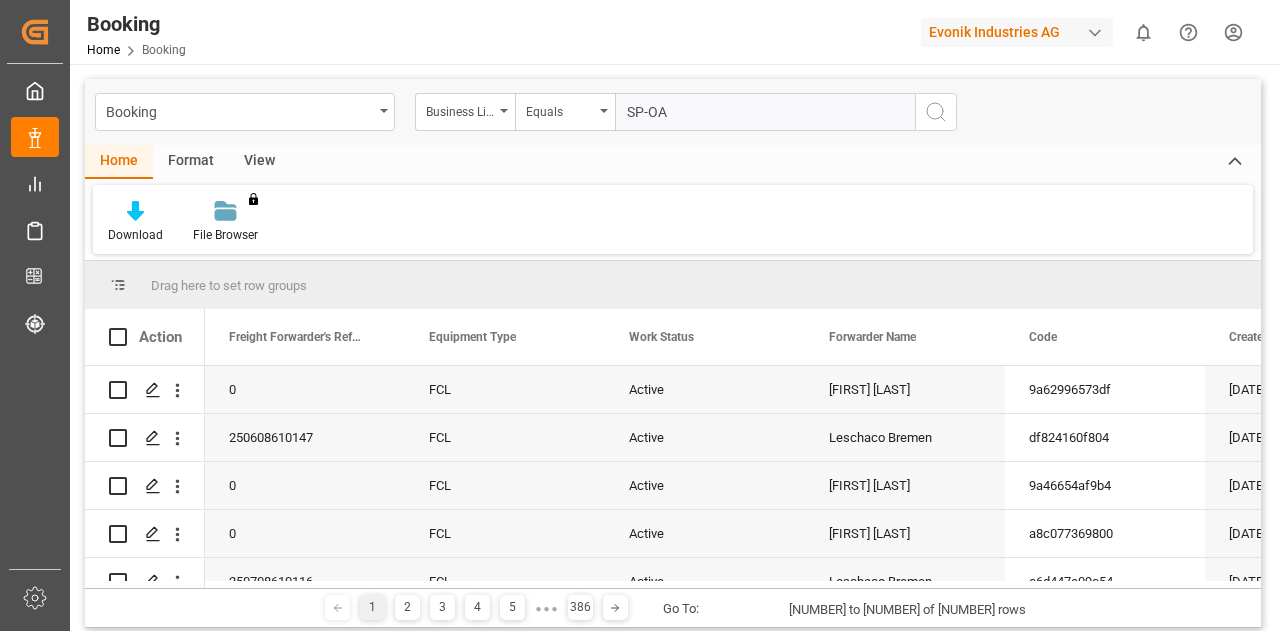 type on "SP-OA" 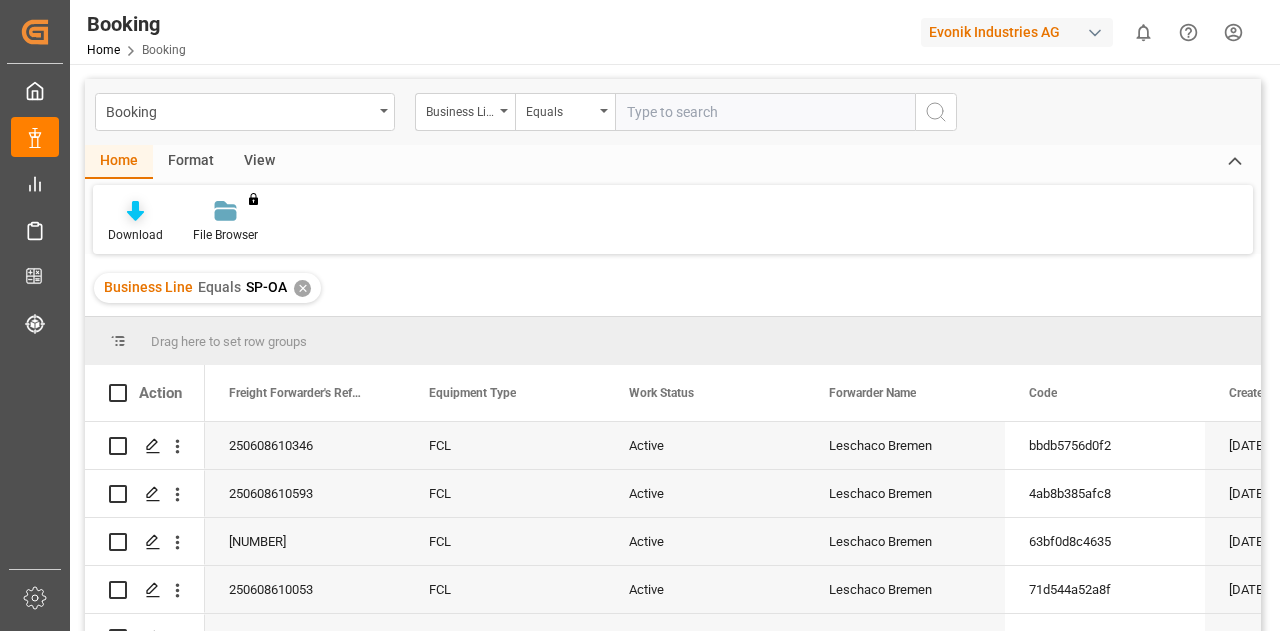 click 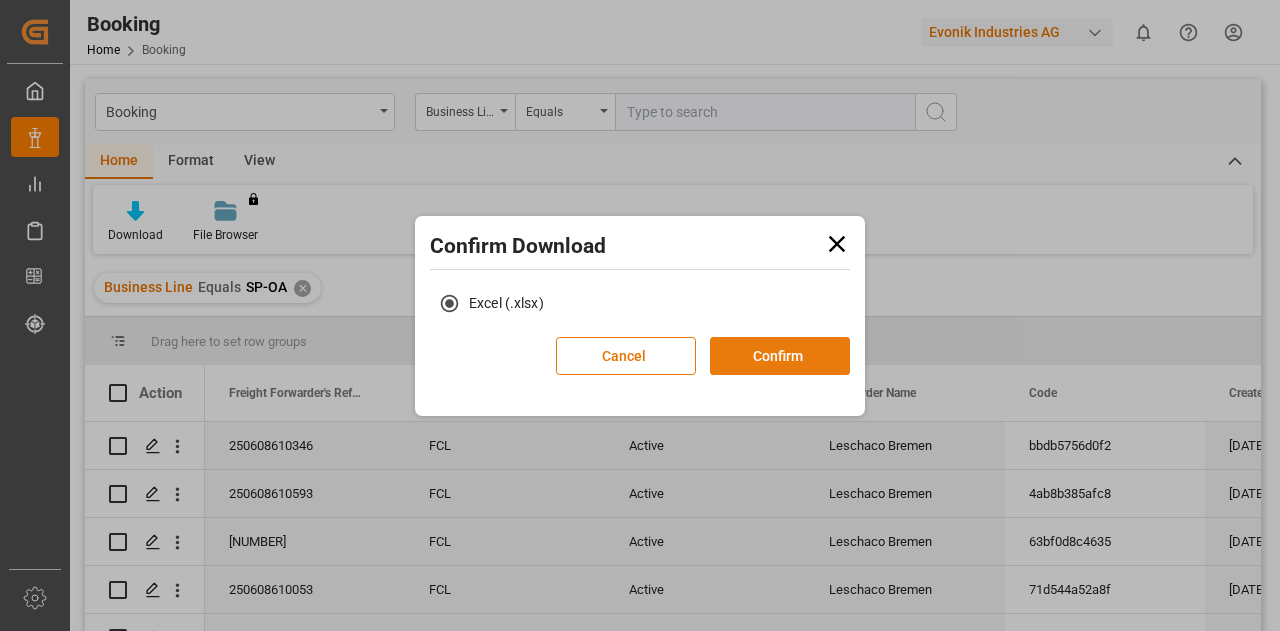 click on "Confirm" at bounding box center [780, 356] 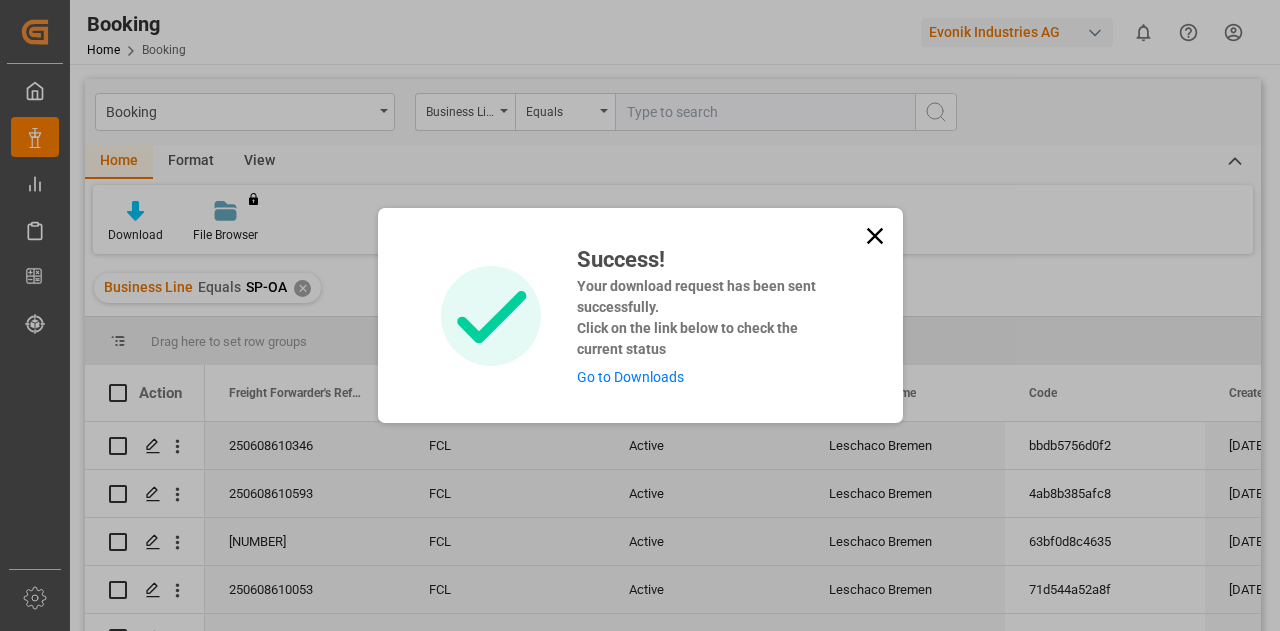 click on "Success! Your download request has been sent successfully.  Click on the link below to check the current status   Go to Downloads" at bounding box center [700, 315] 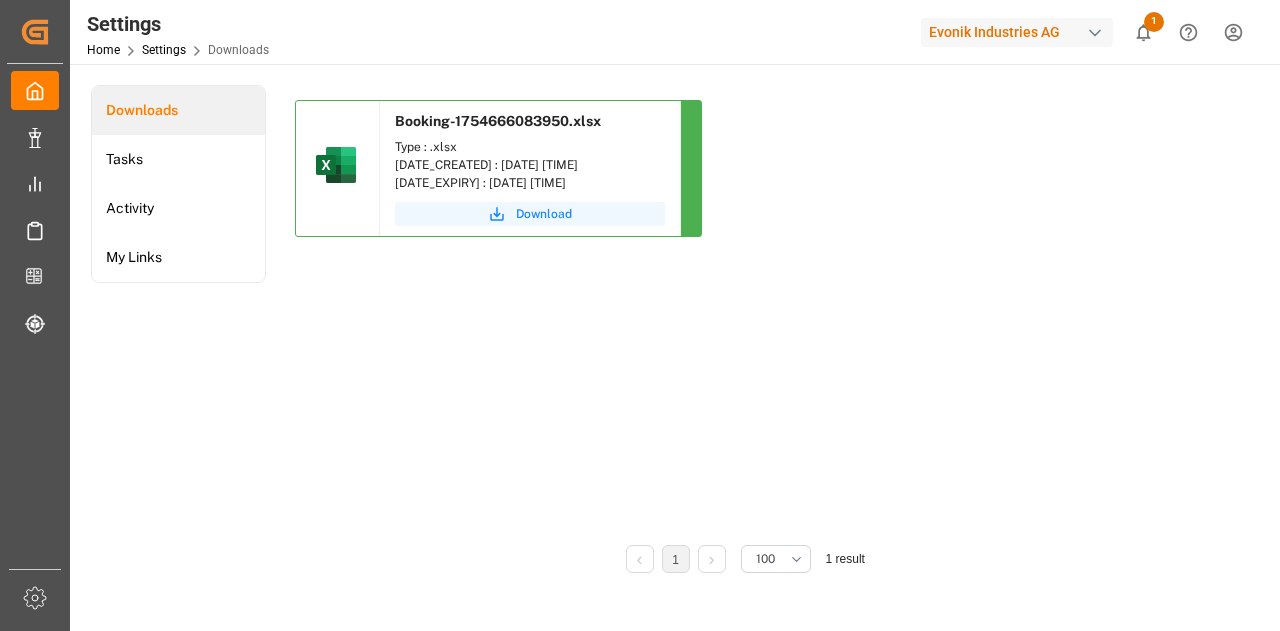 click on "Download" at bounding box center (544, 214) 